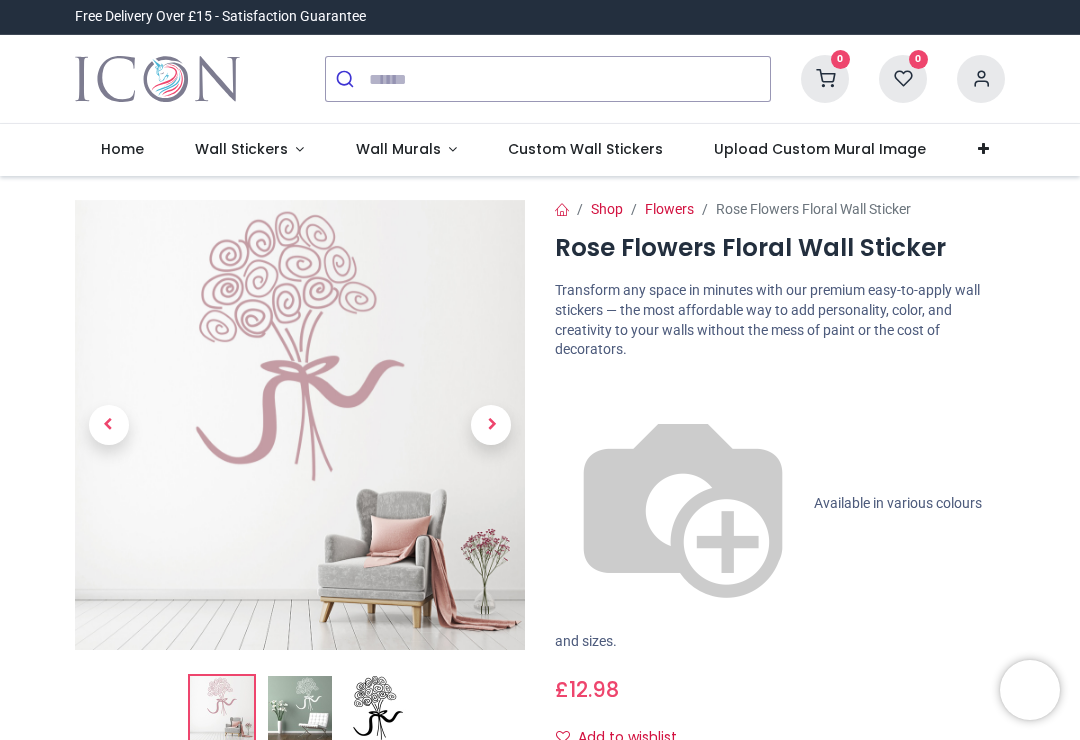 scroll, scrollTop: 0, scrollLeft: 0, axis: both 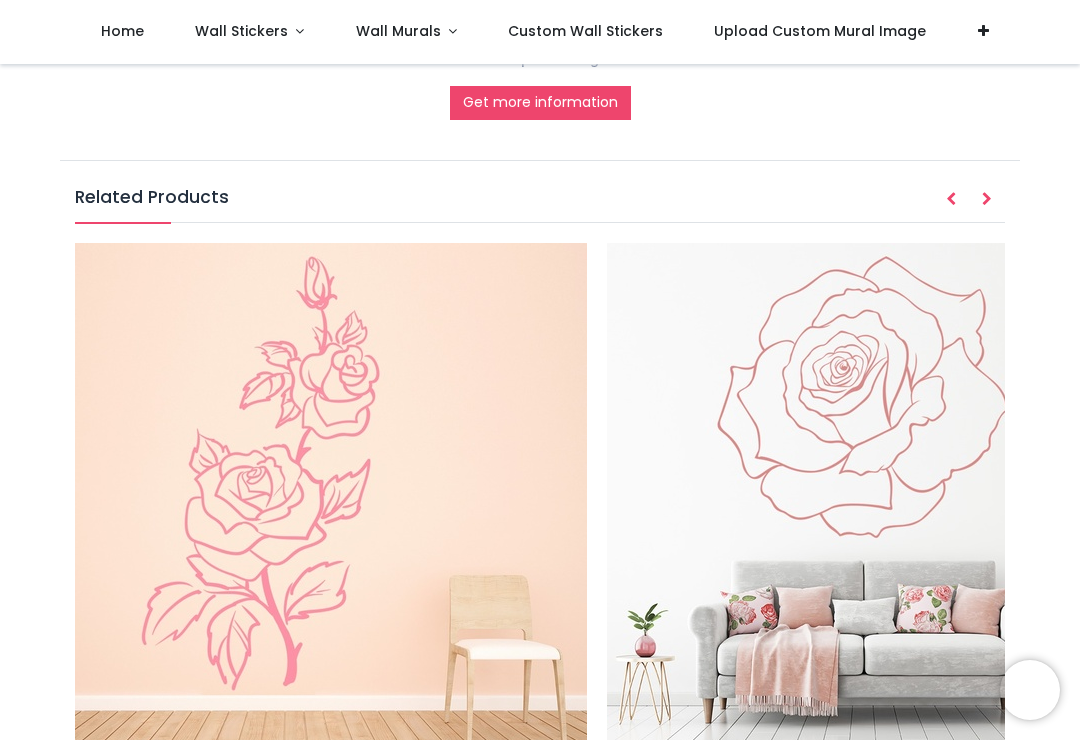 click at bounding box center (331, 499) 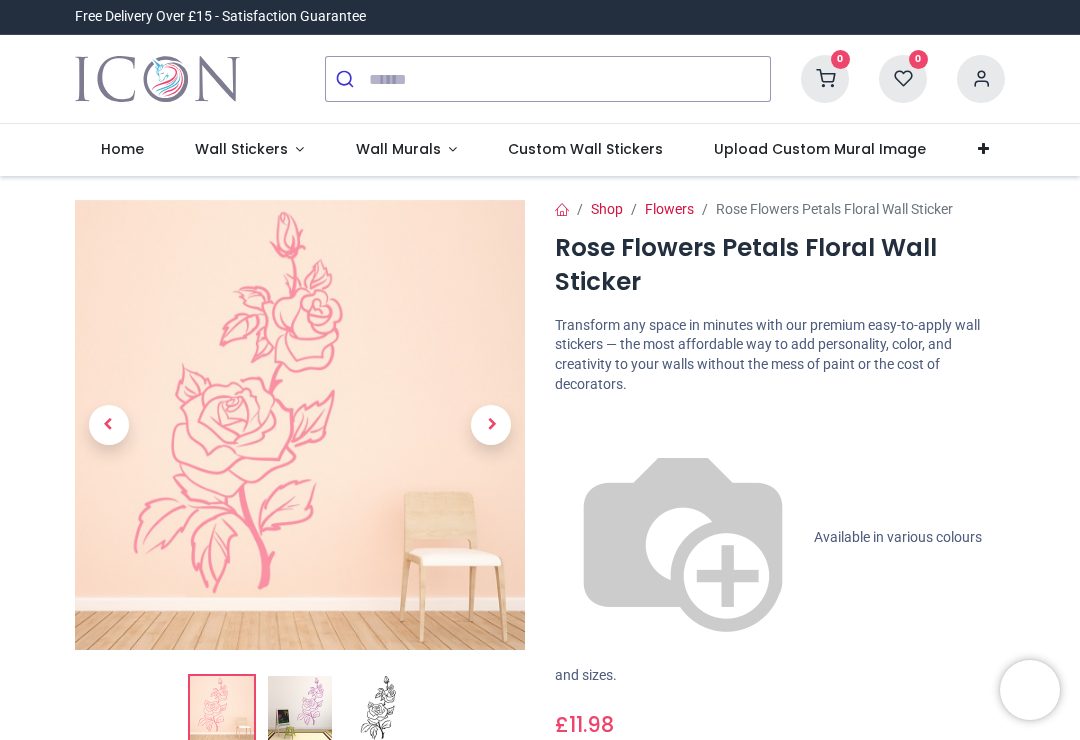 scroll, scrollTop: 0, scrollLeft: 0, axis: both 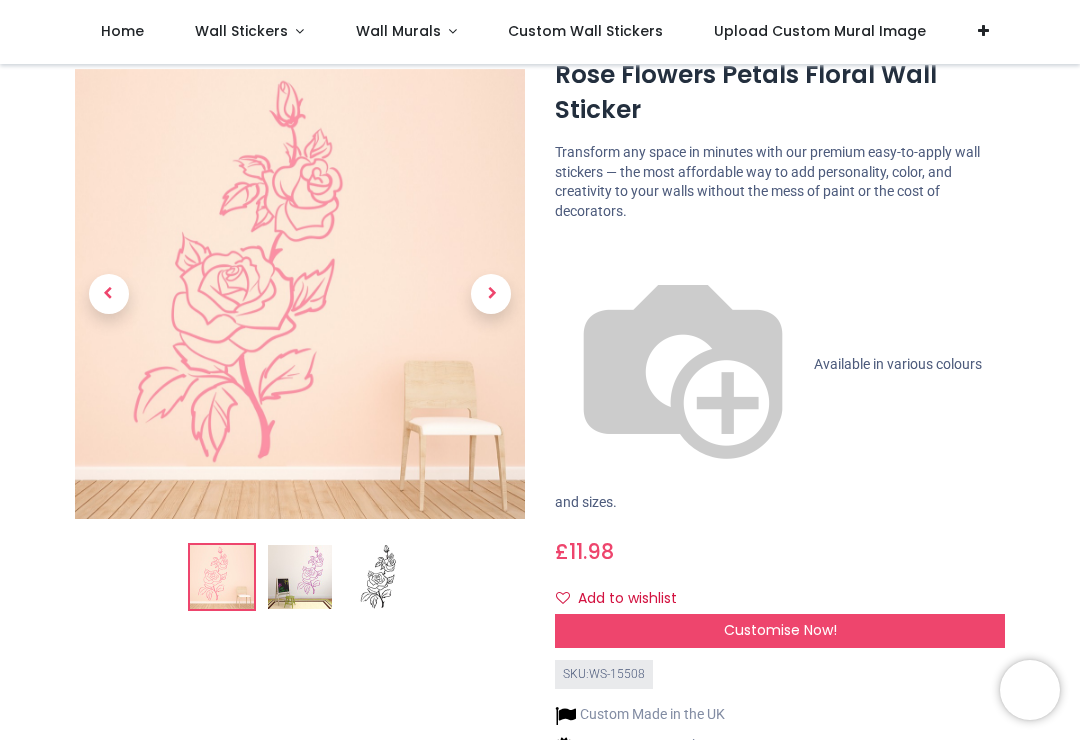 click at bounding box center (491, 294) 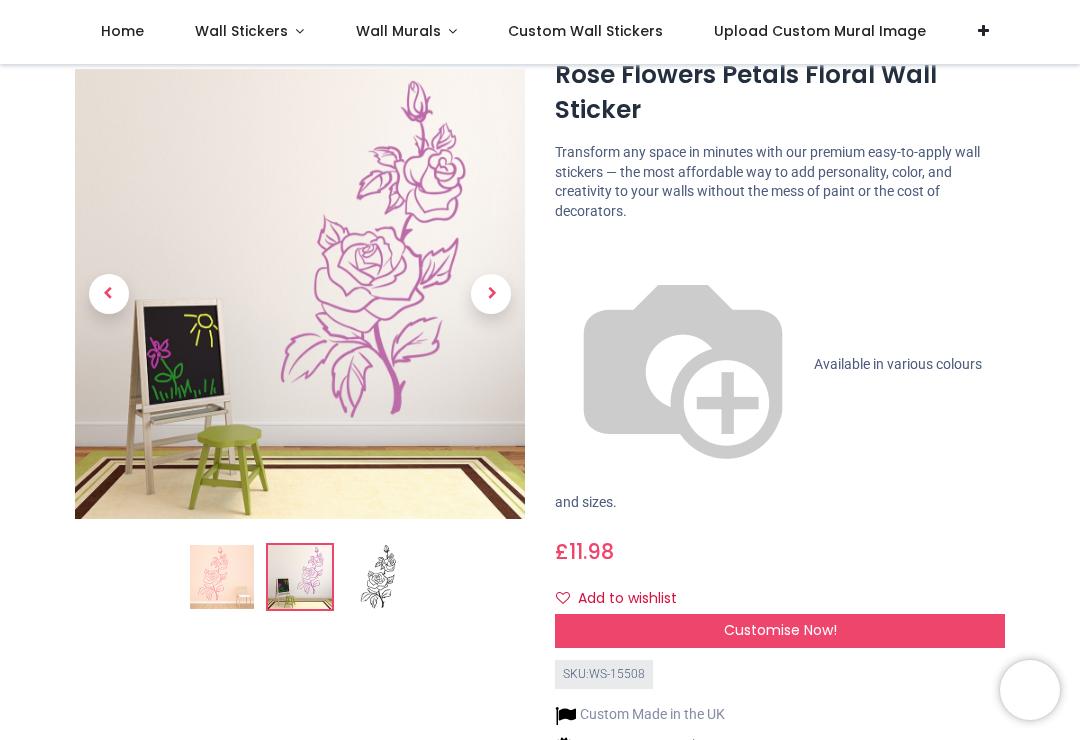 click at bounding box center [491, 294] 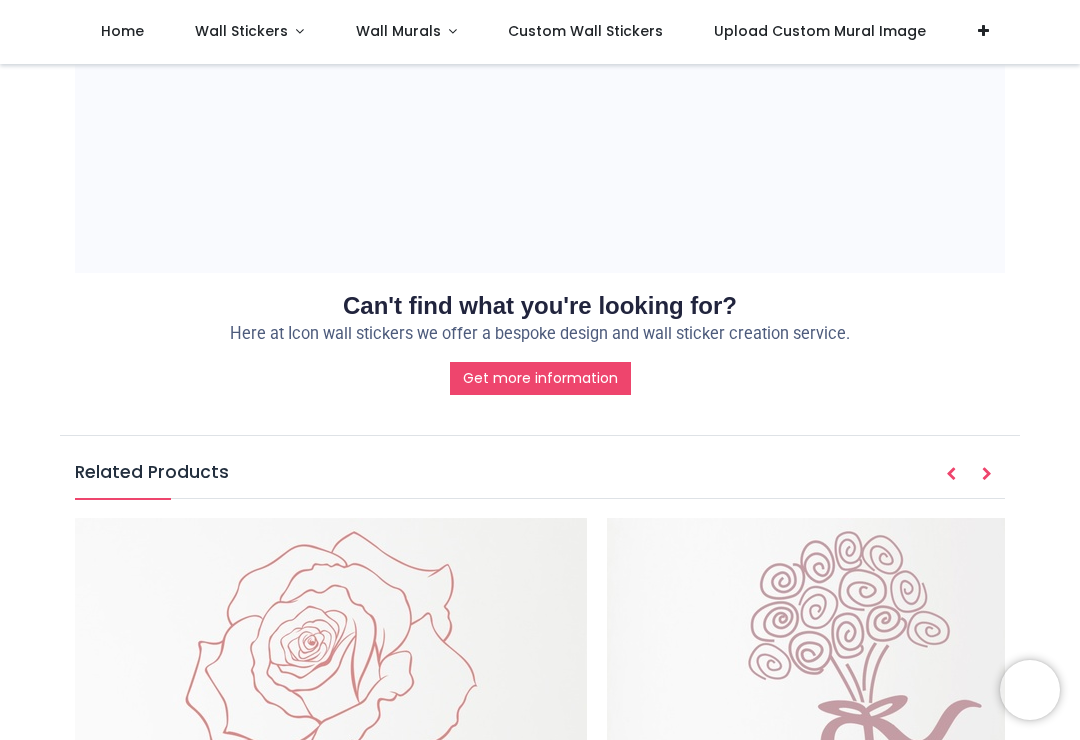 scroll, scrollTop: 1942, scrollLeft: 0, axis: vertical 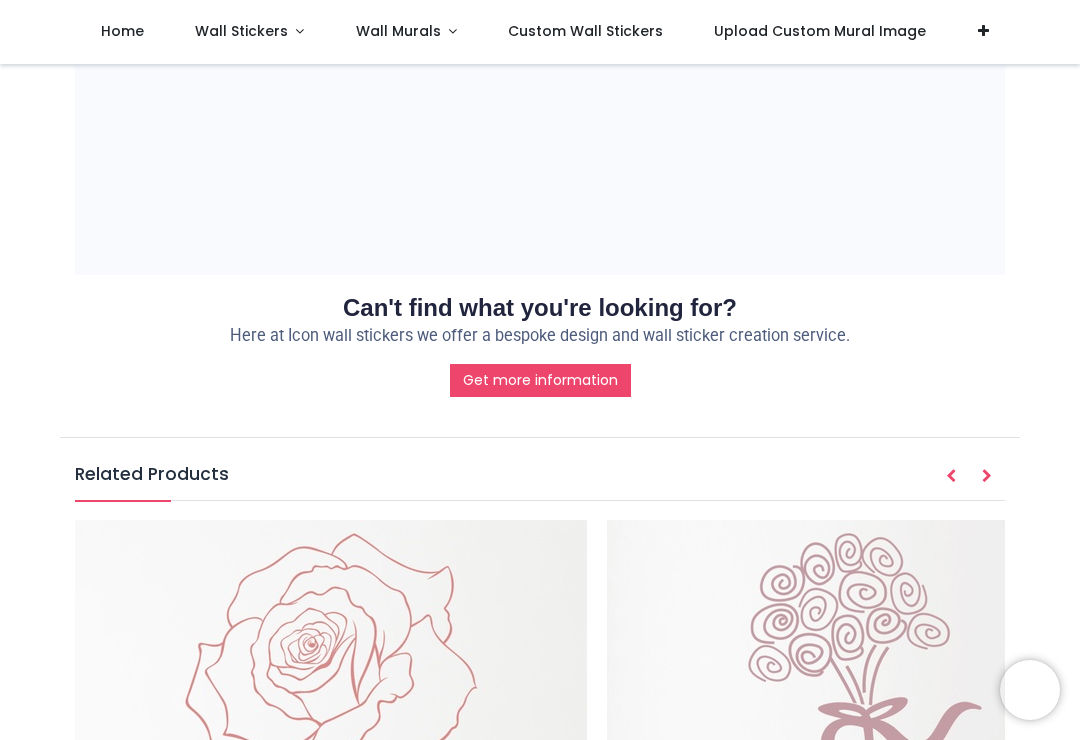 click on "Wall Stickers" at bounding box center [241, 31] 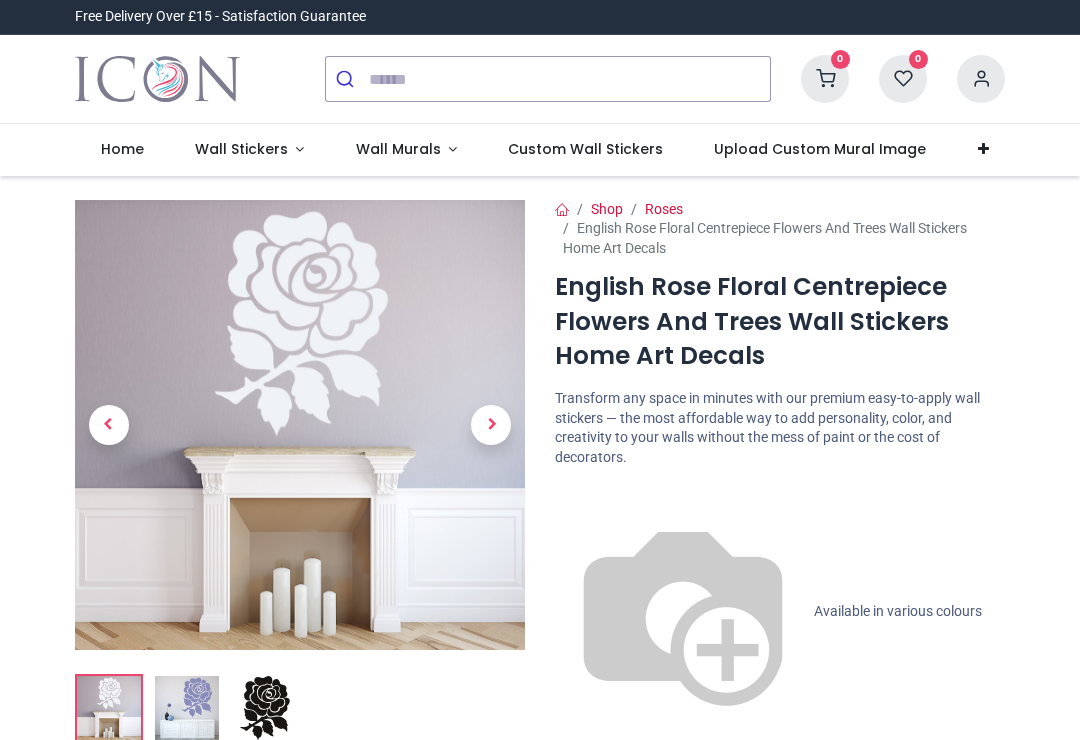 scroll, scrollTop: 0, scrollLeft: 0, axis: both 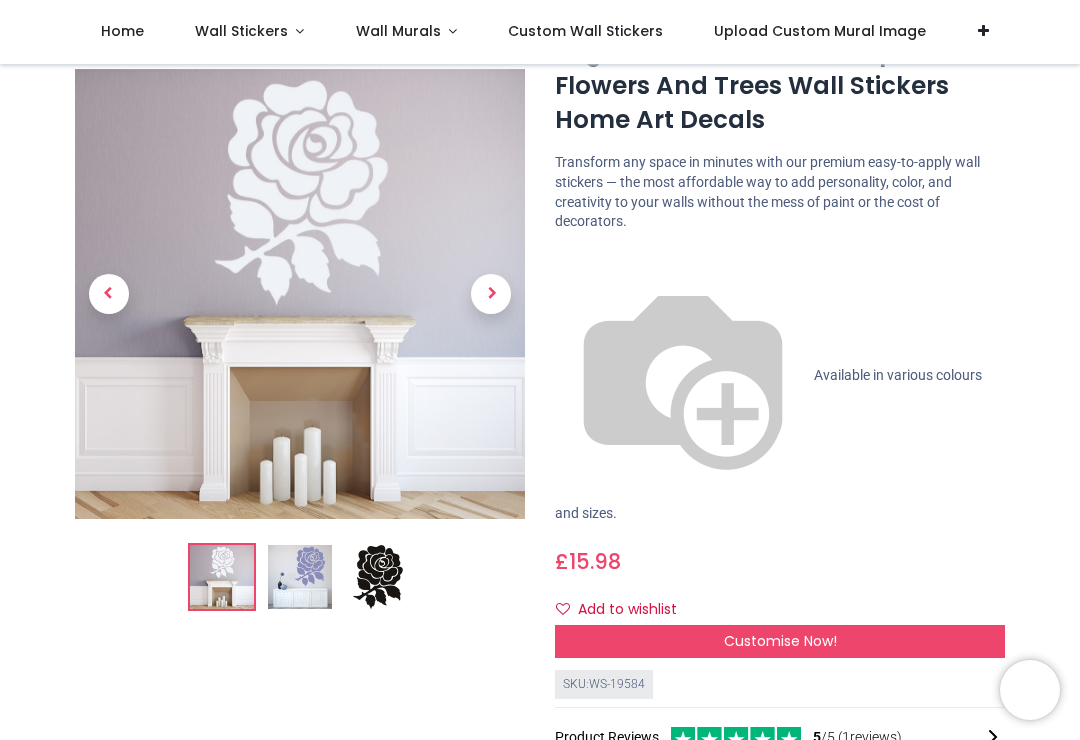 click at bounding box center (378, 577) 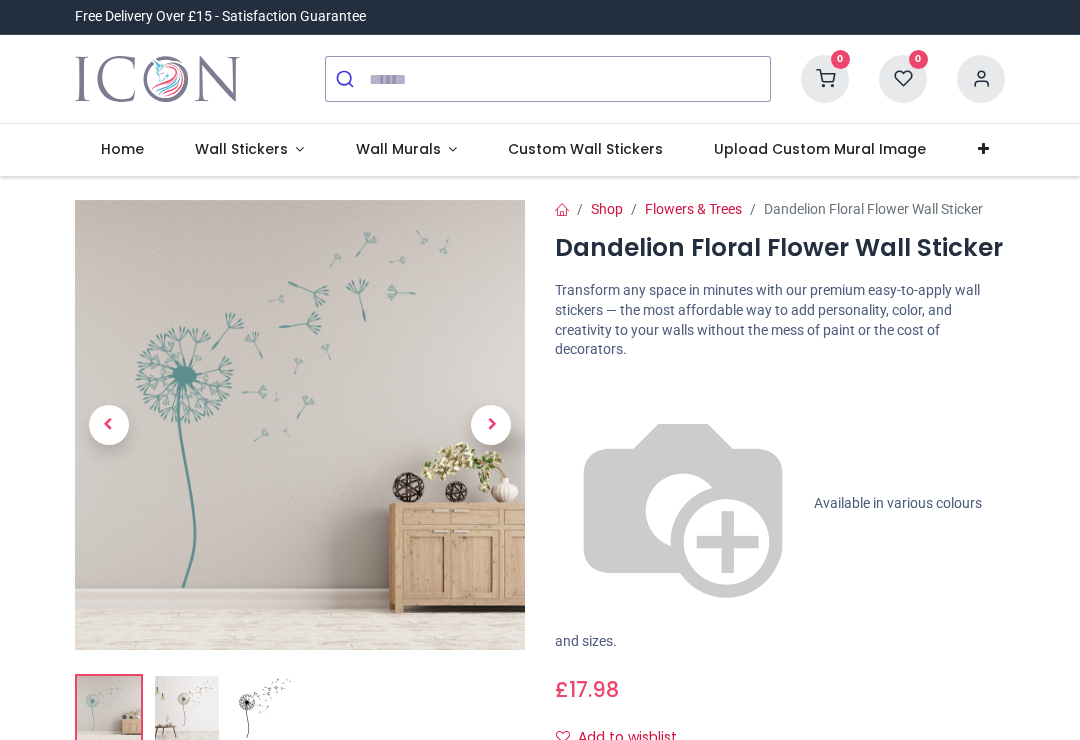 scroll, scrollTop: 0, scrollLeft: 0, axis: both 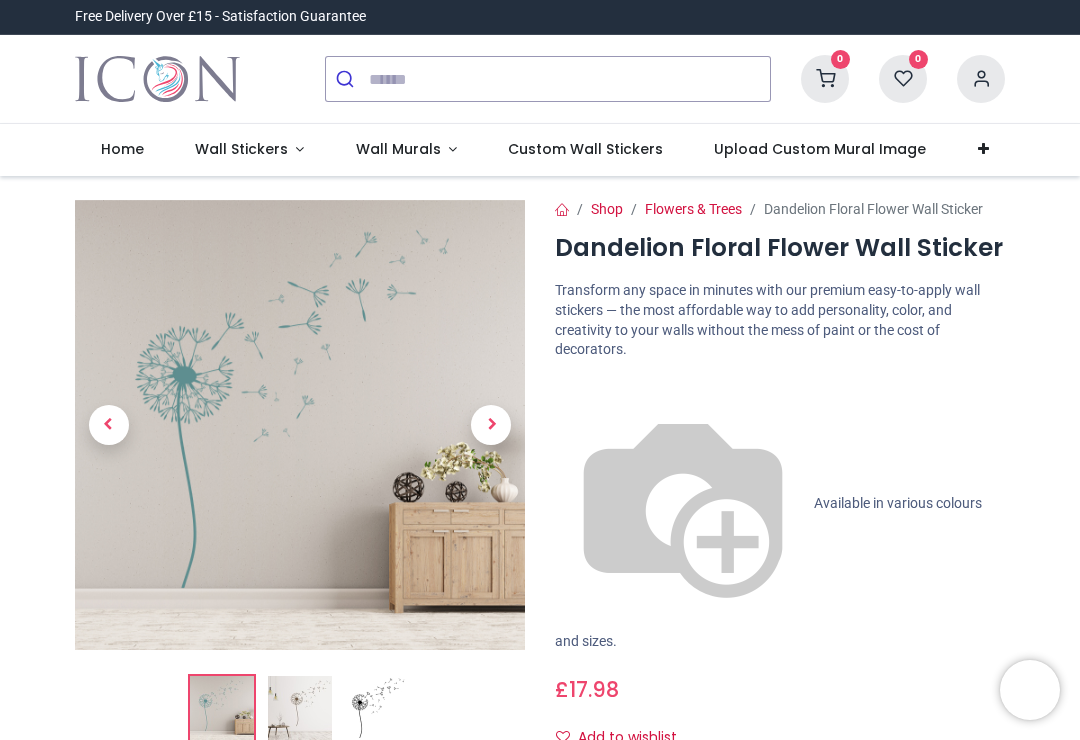 click at bounding box center (491, 425) 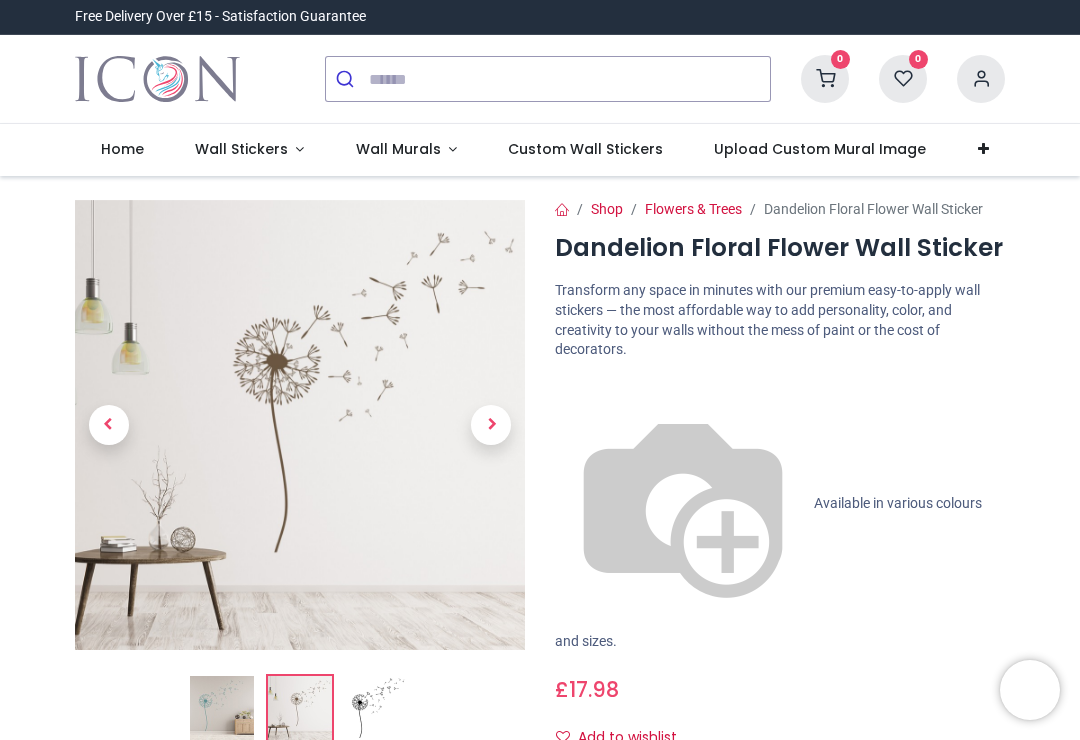 click at bounding box center (491, 425) 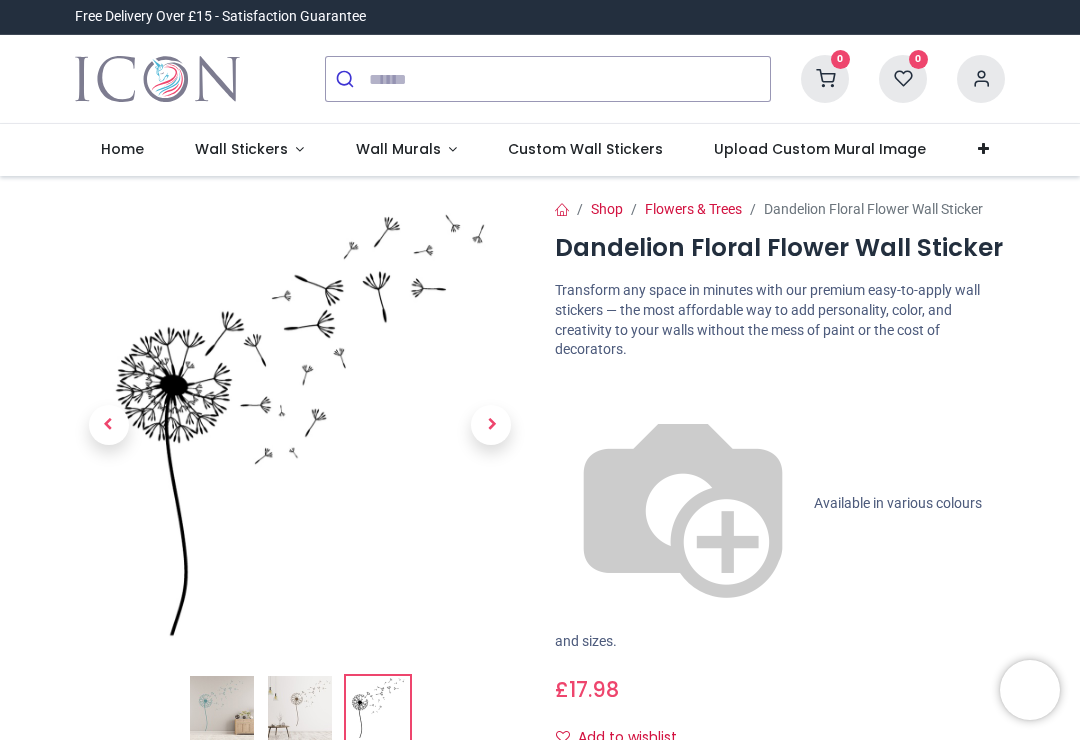 click at bounding box center (491, 425) 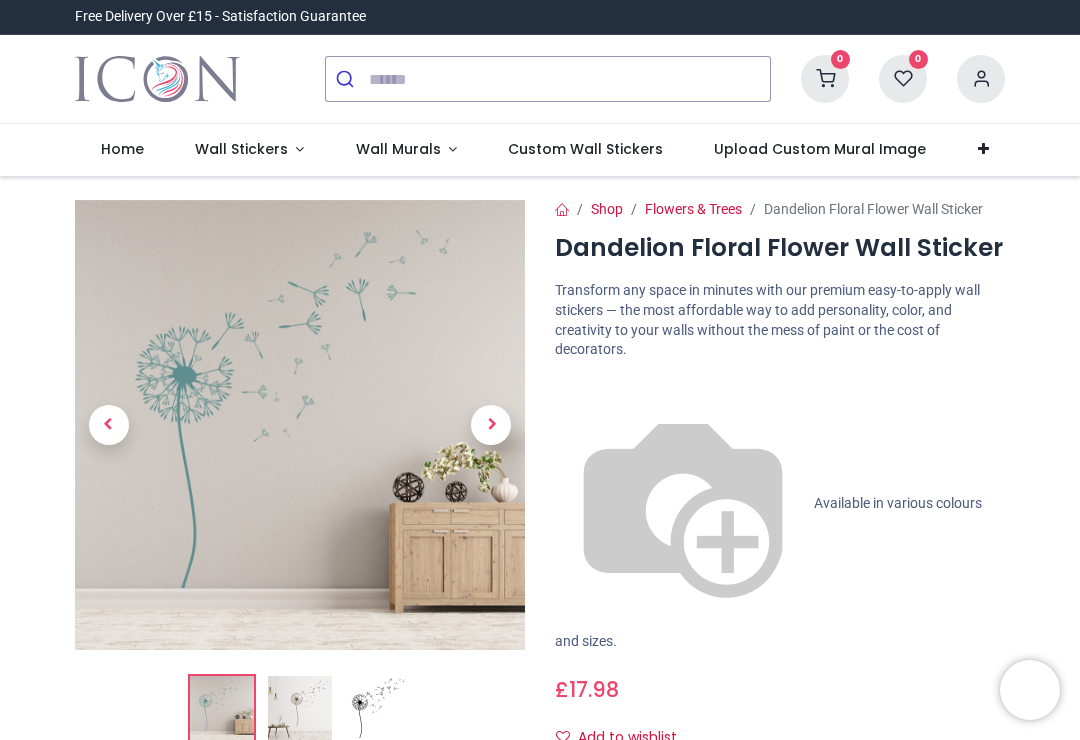 click at bounding box center (491, 425) 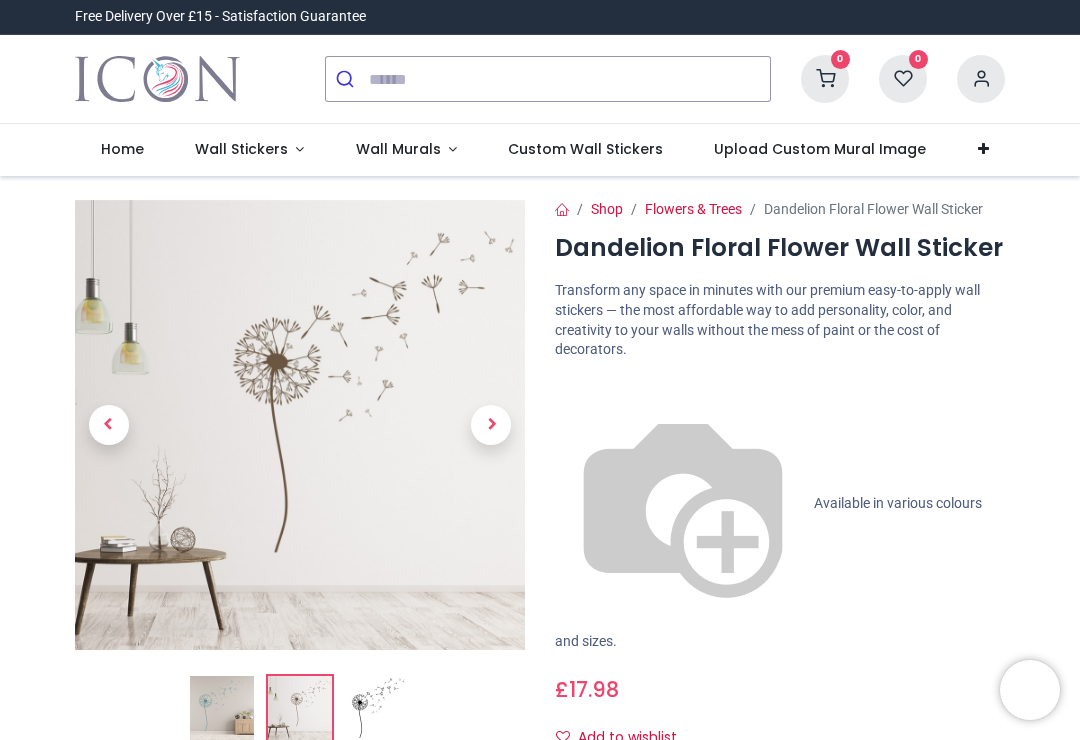 click at bounding box center [492, 424] 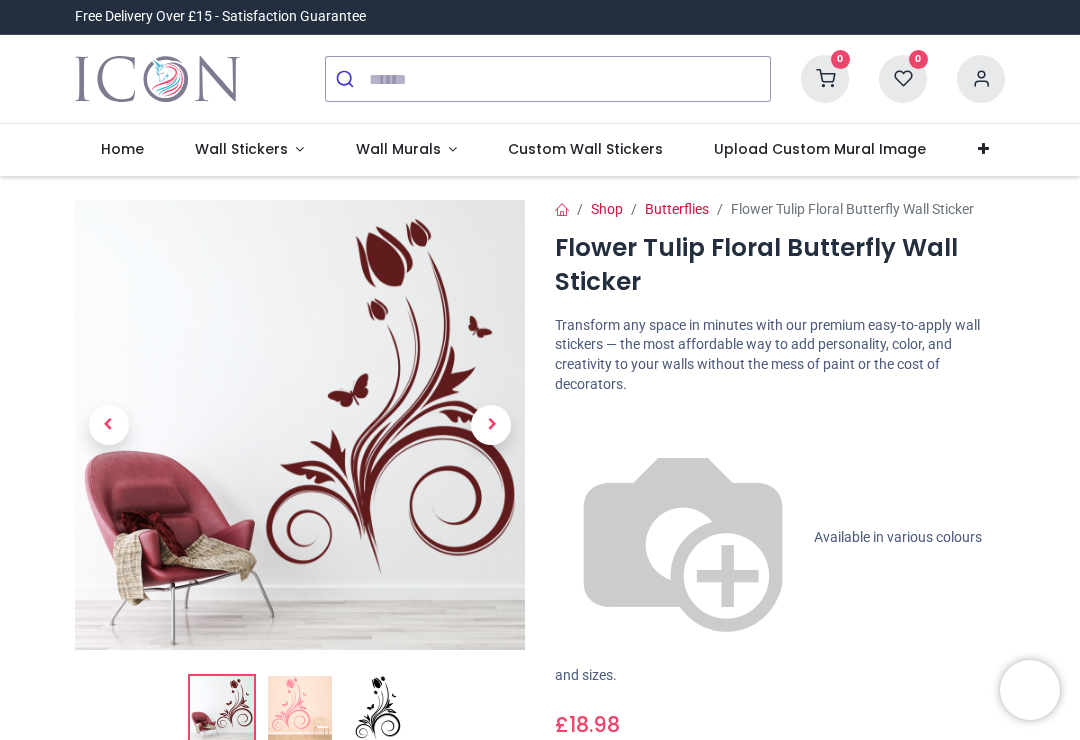 scroll, scrollTop: 0, scrollLeft: 0, axis: both 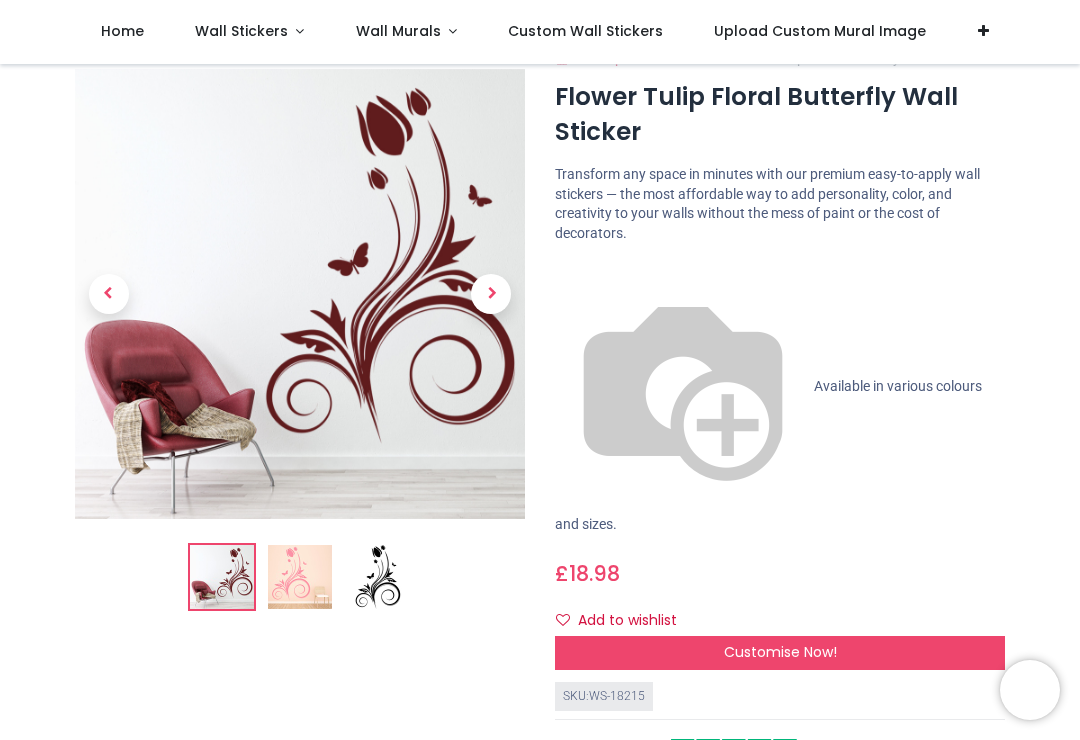 click at bounding box center [378, 577] 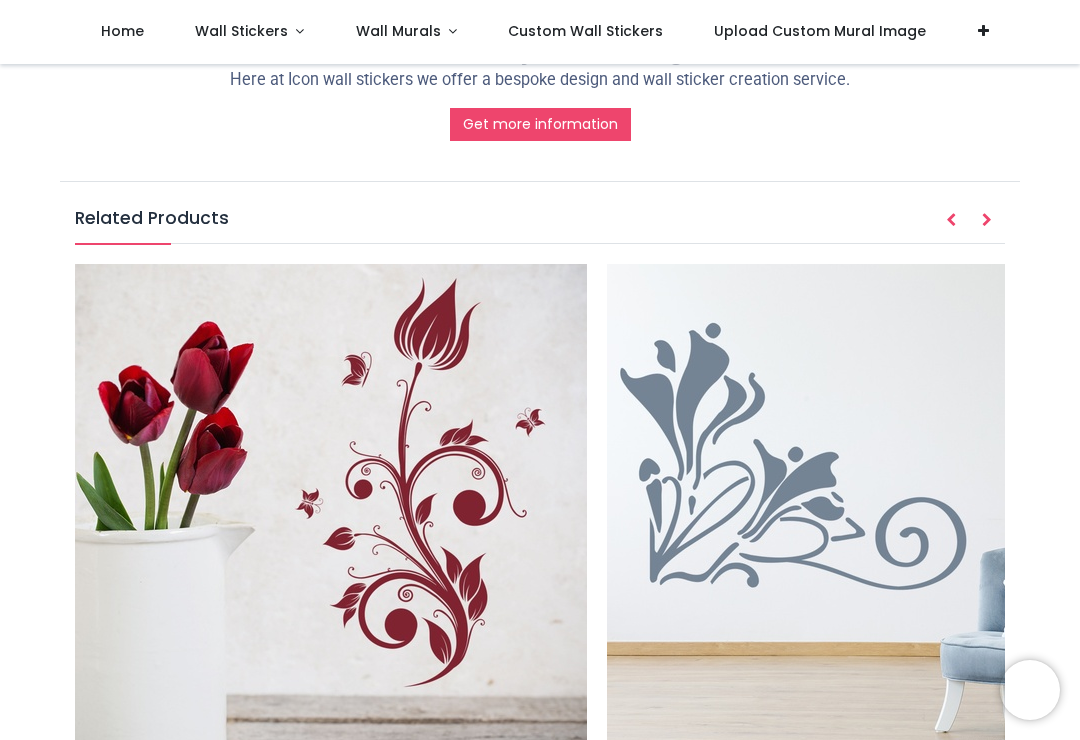 scroll, scrollTop: 2276, scrollLeft: 0, axis: vertical 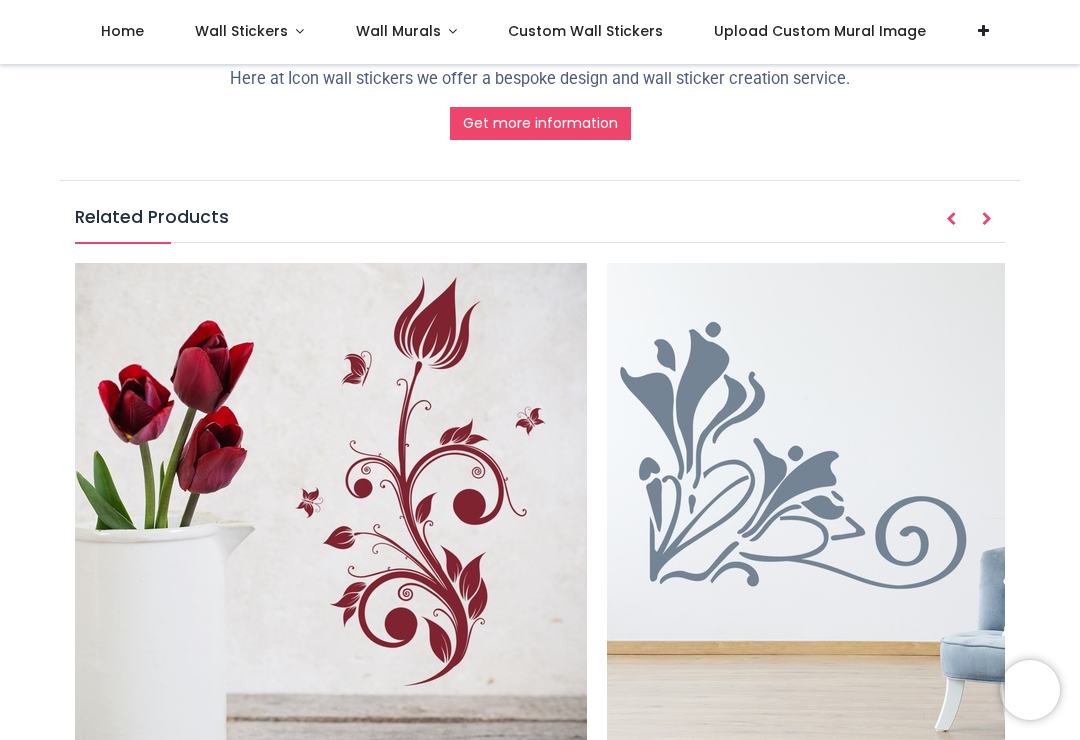 click at bounding box center (331, 519) 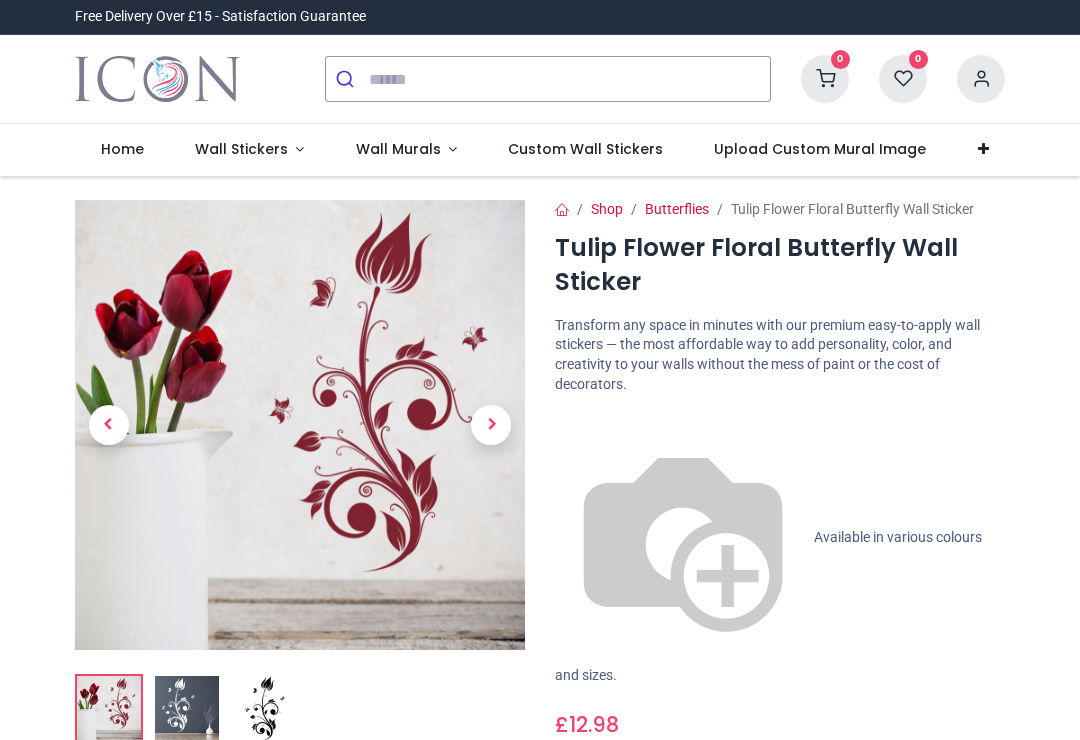 scroll, scrollTop: 0, scrollLeft: 0, axis: both 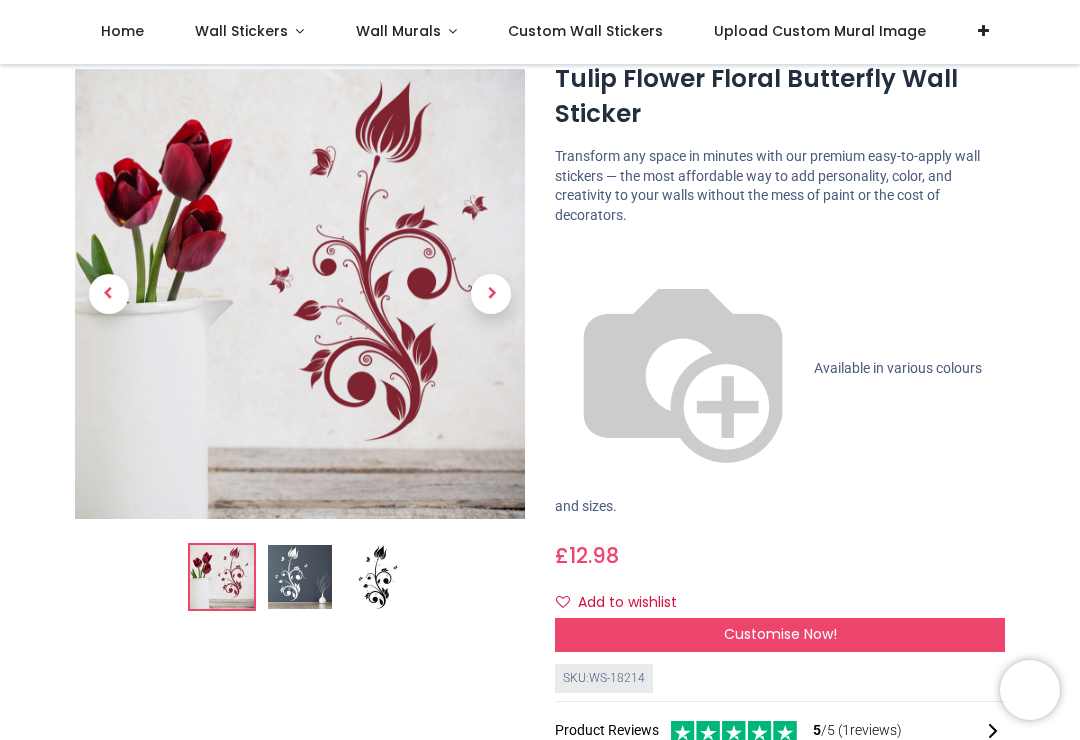 click at bounding box center [300, 577] 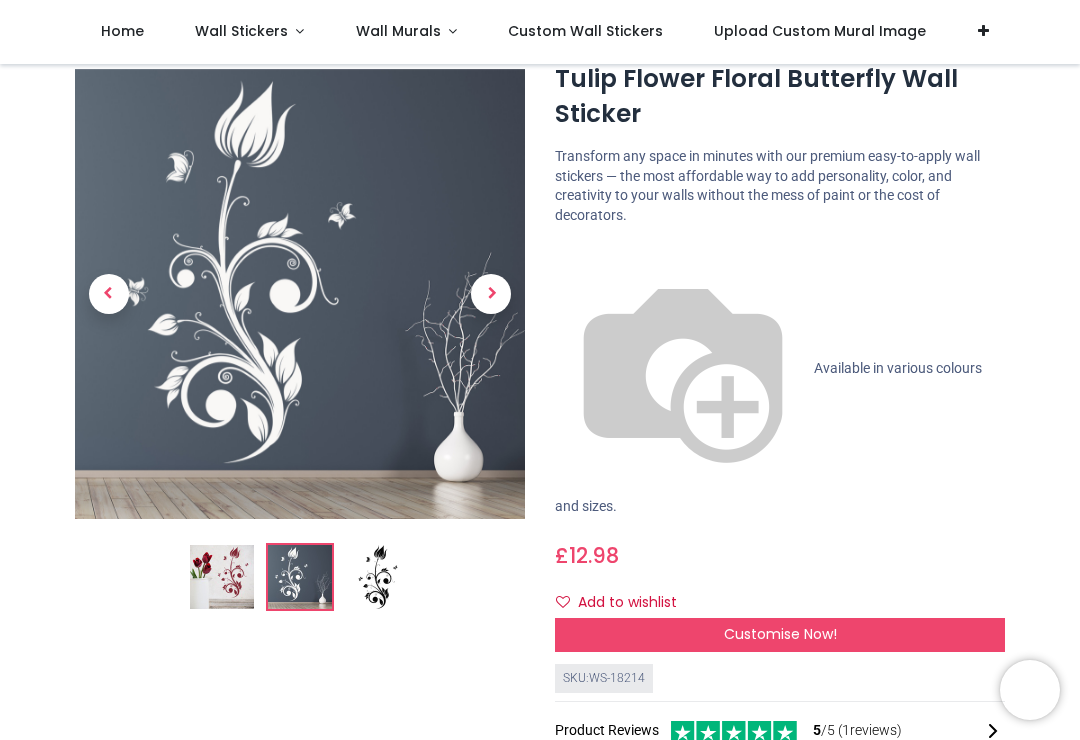 click at bounding box center [378, 577] 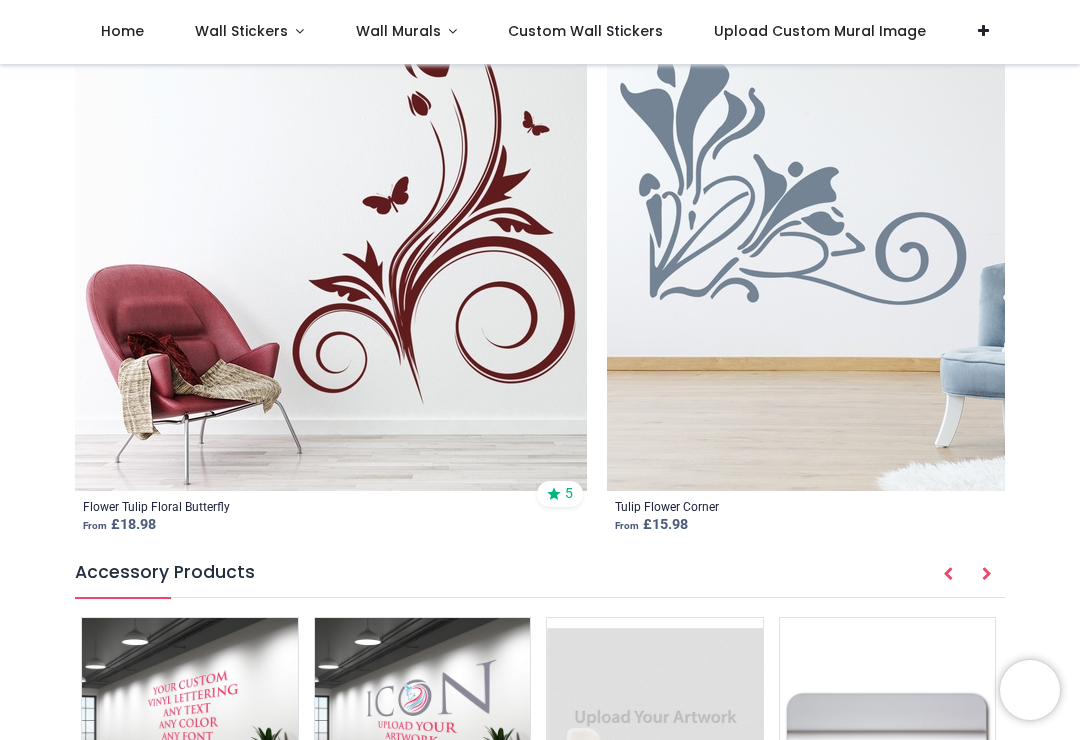 scroll, scrollTop: 2561, scrollLeft: 0, axis: vertical 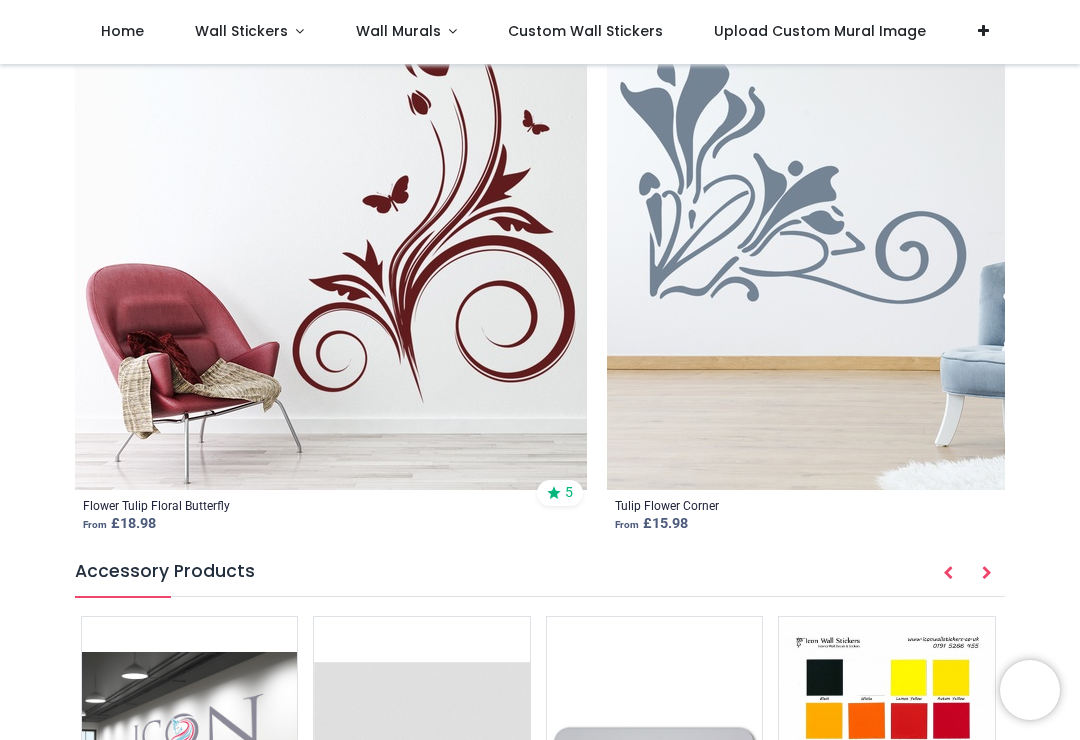 click at bounding box center (887, 769) 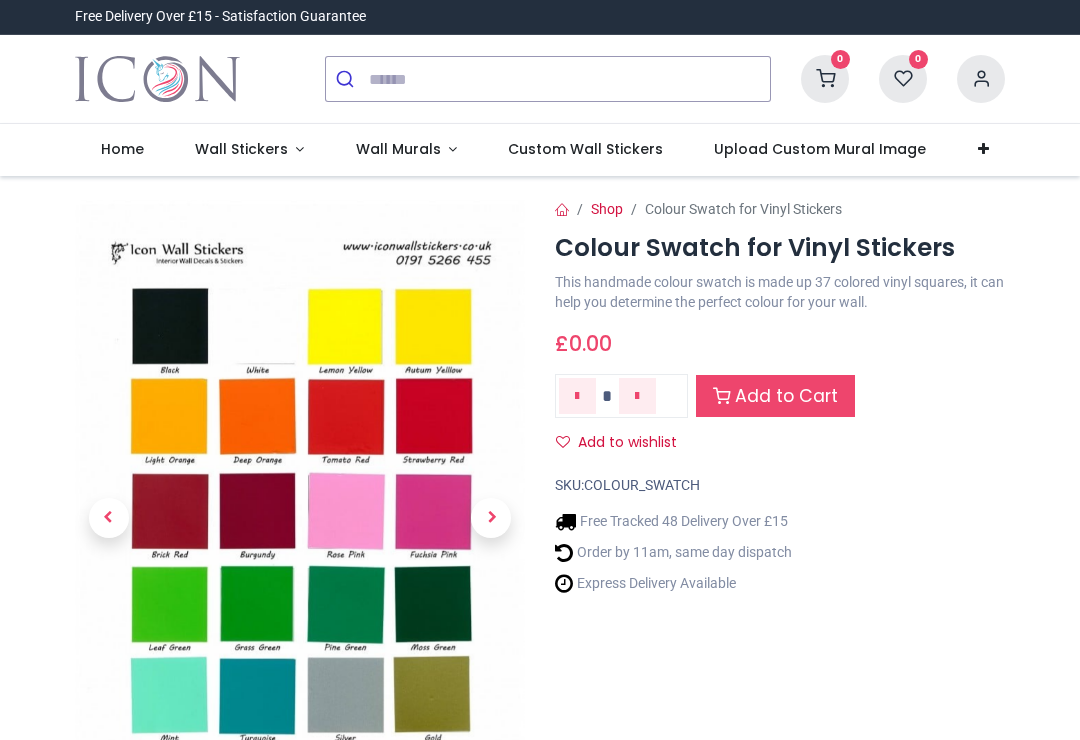 scroll, scrollTop: 0, scrollLeft: 0, axis: both 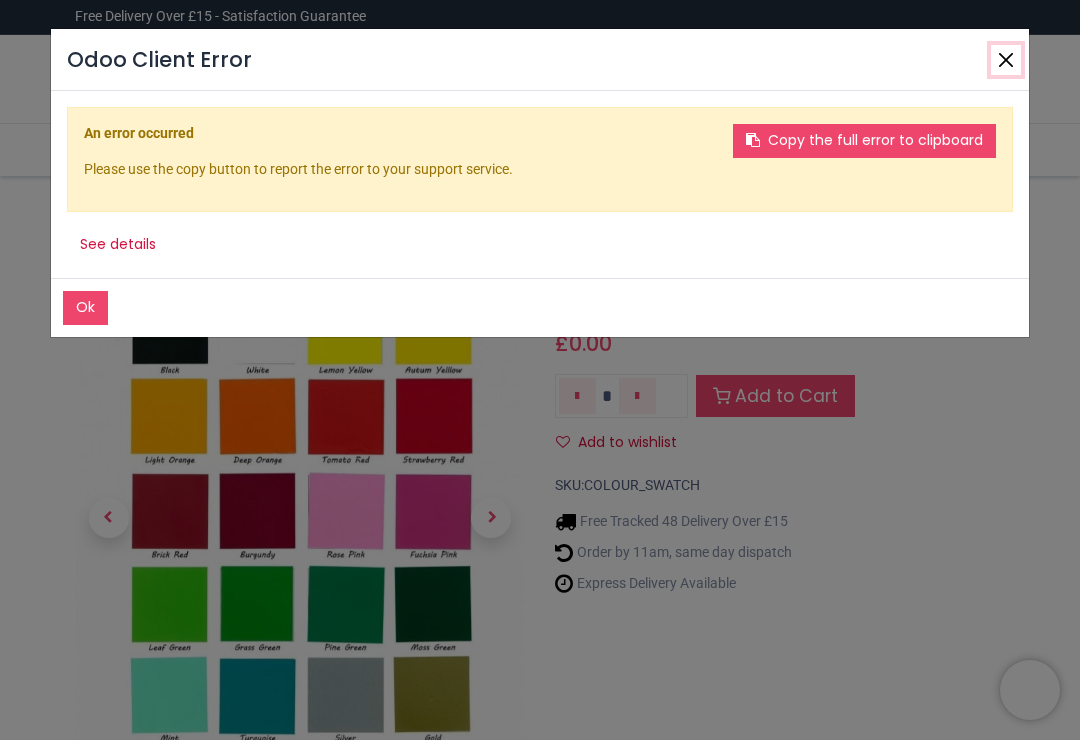 click 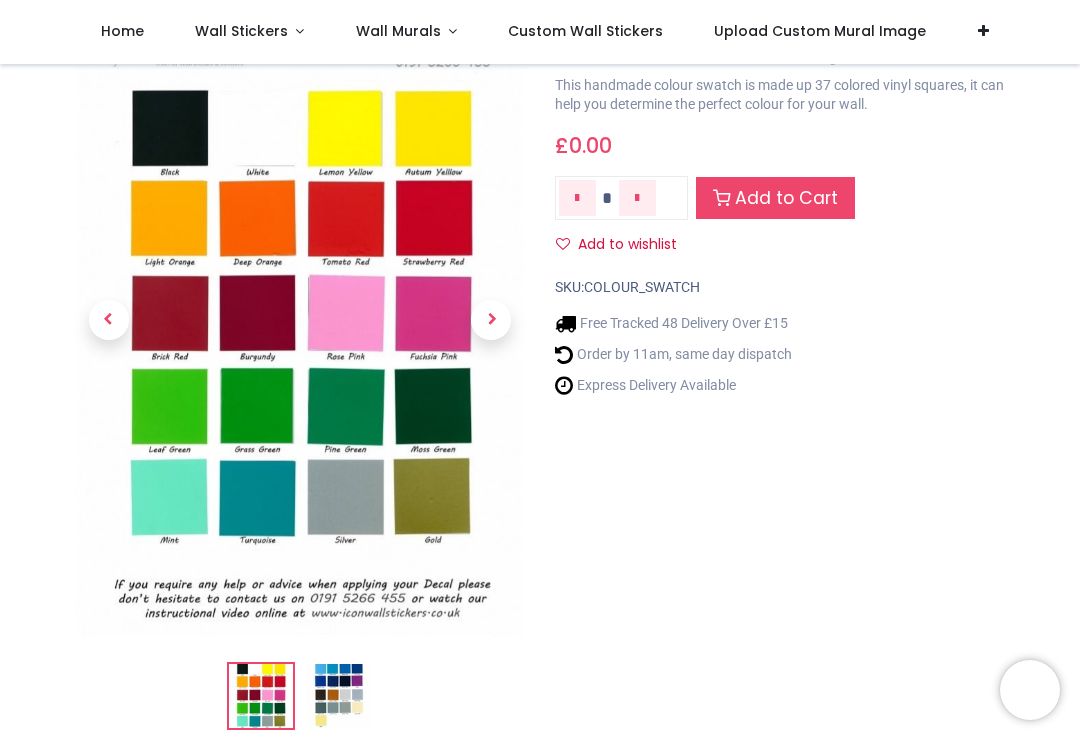 scroll, scrollTop: 87, scrollLeft: 0, axis: vertical 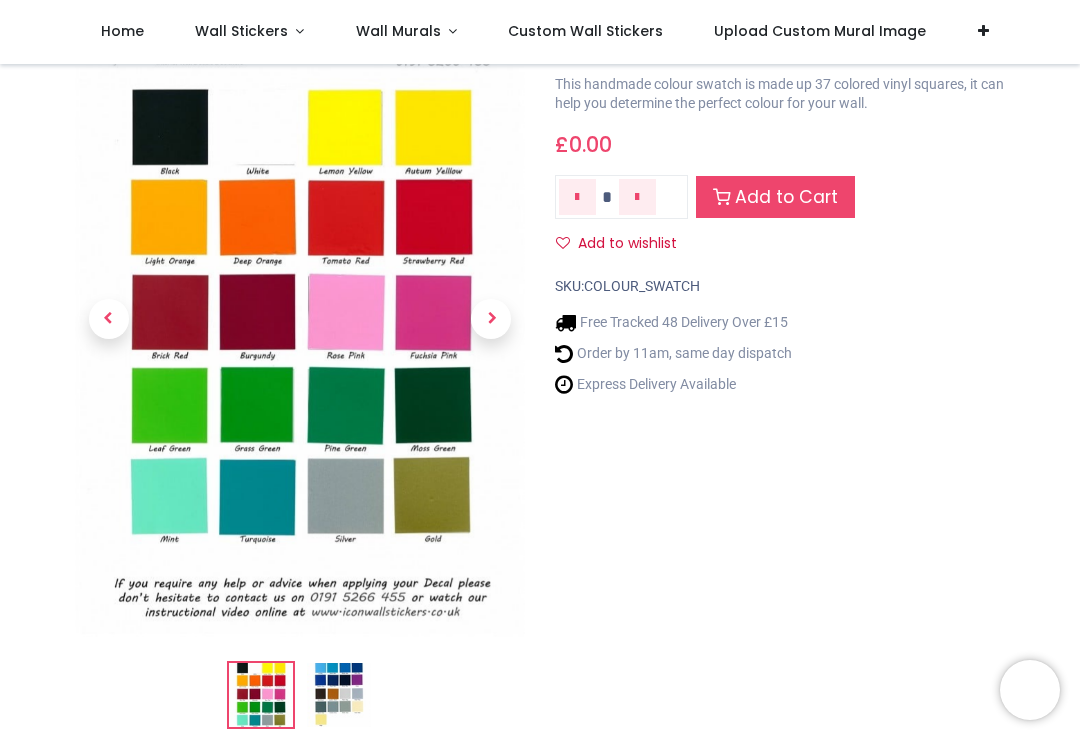 click at bounding box center [300, 319] 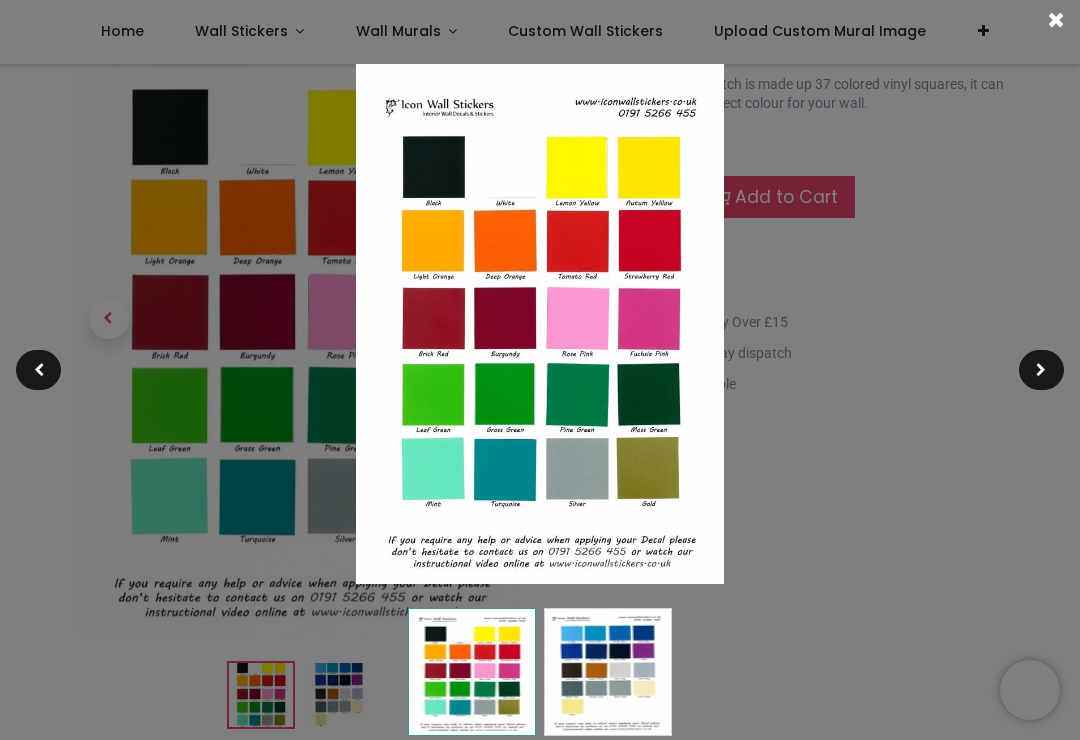 click at bounding box center [540, 324] 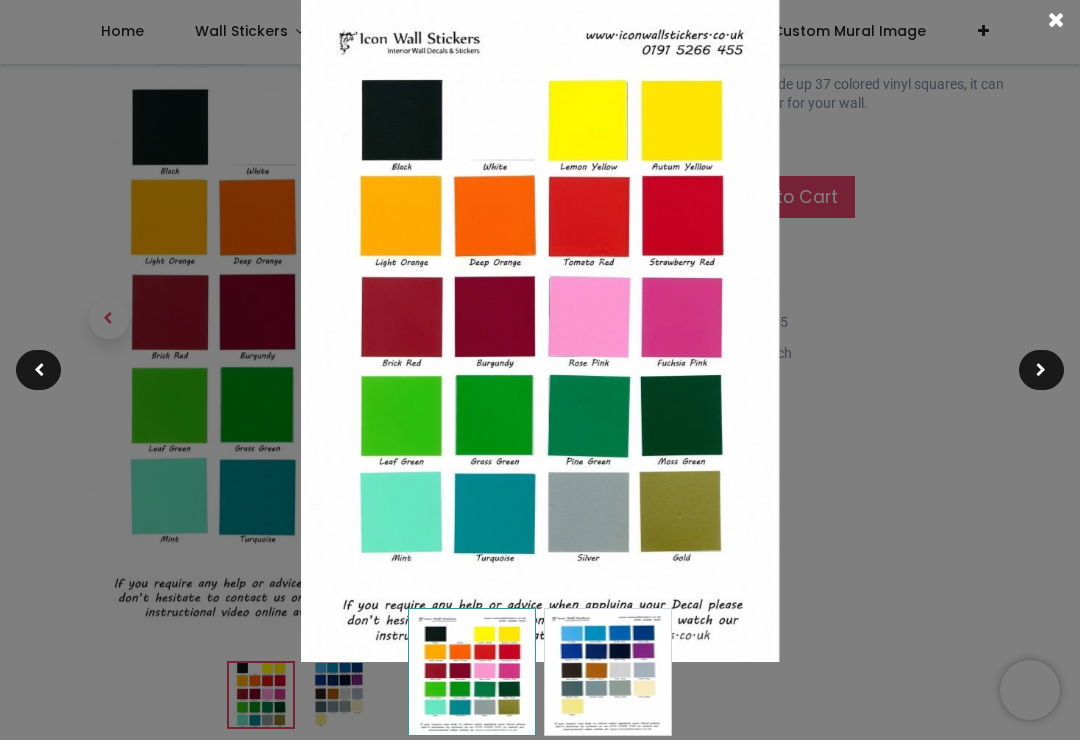 click at bounding box center (540, 324) 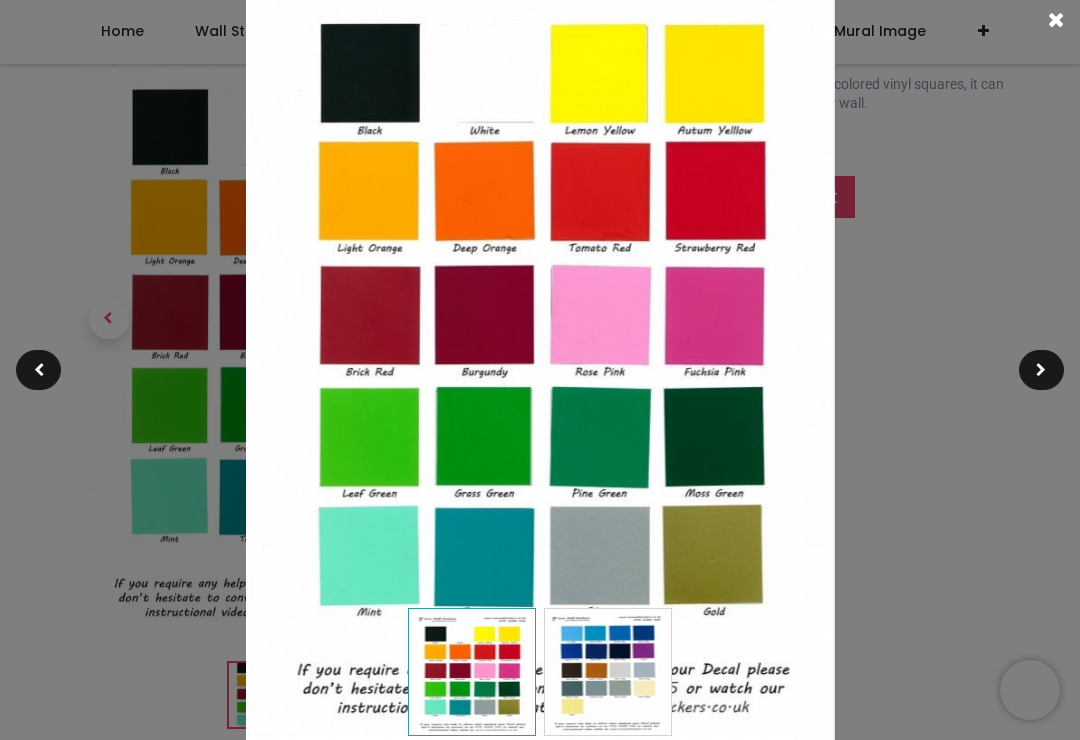 click at bounding box center [1041, 370] 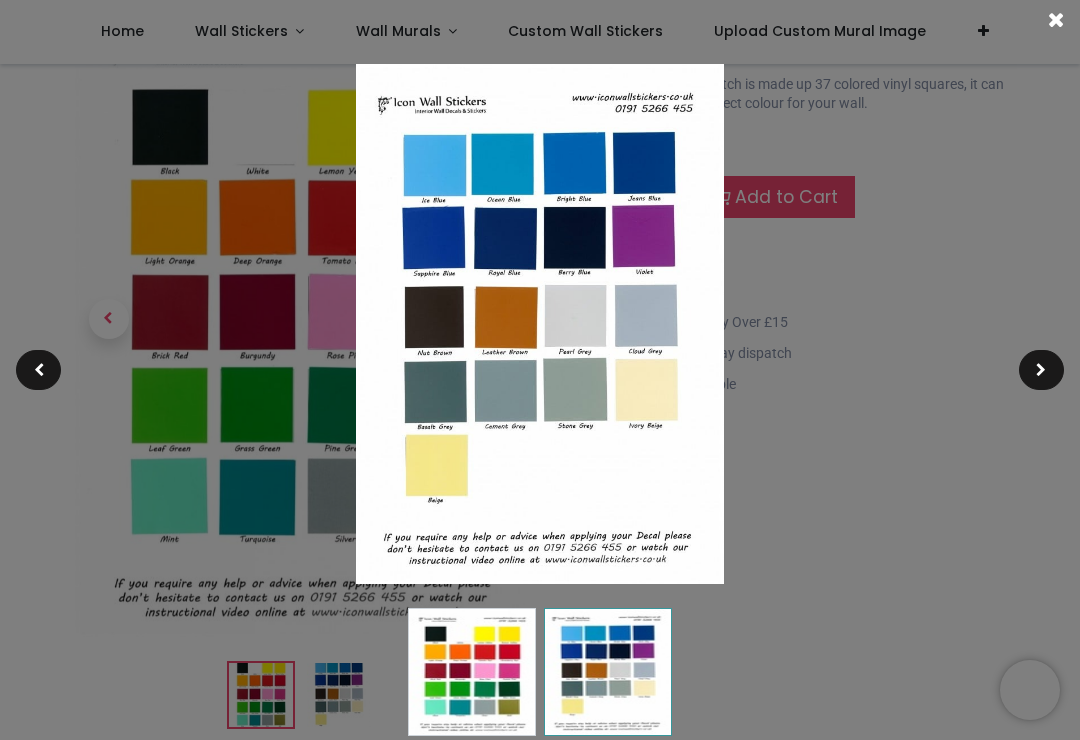 click at bounding box center (1041, 370) 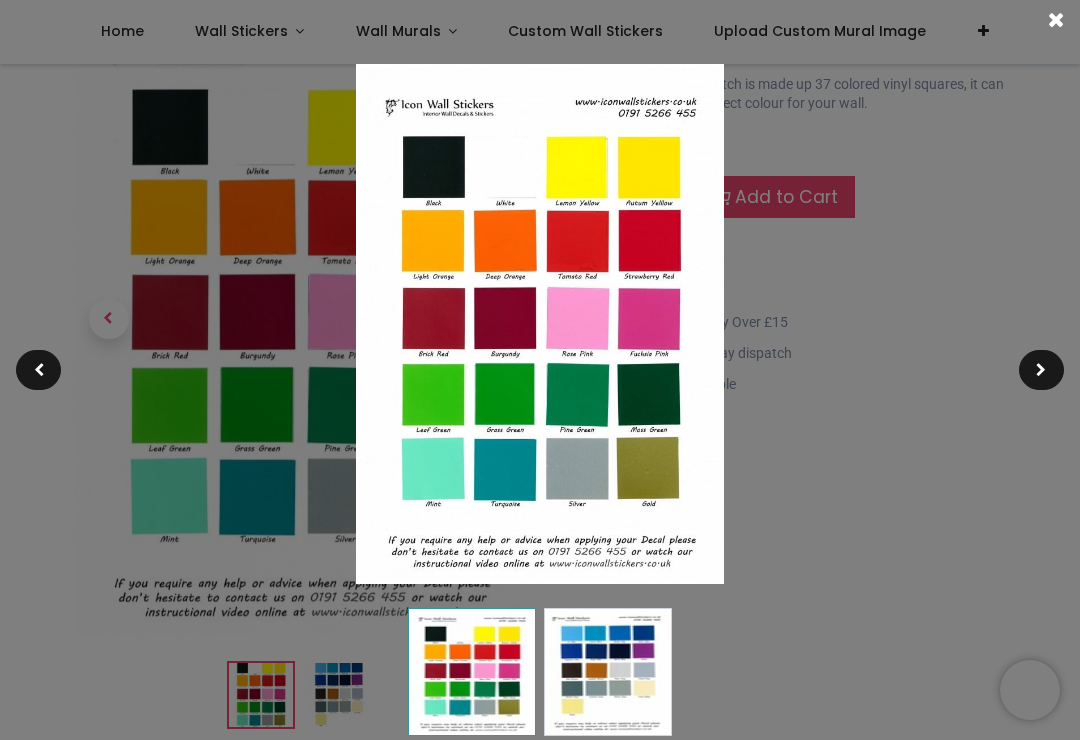 click at bounding box center (1041, 370) 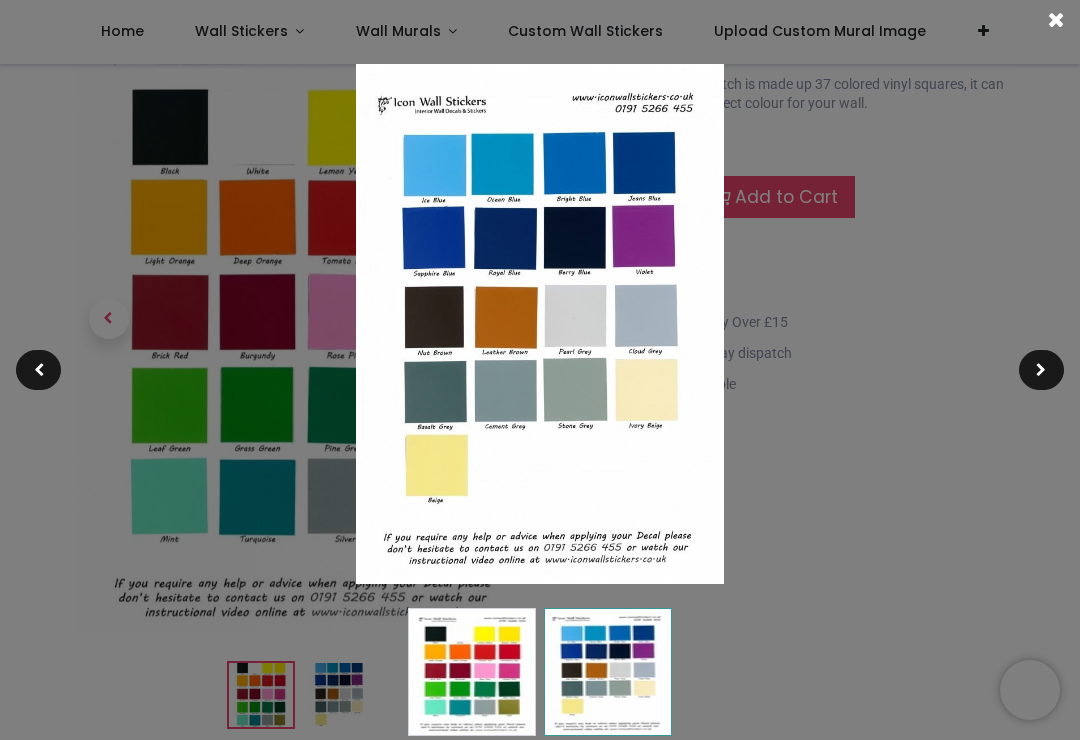 click at bounding box center [1041, 370] 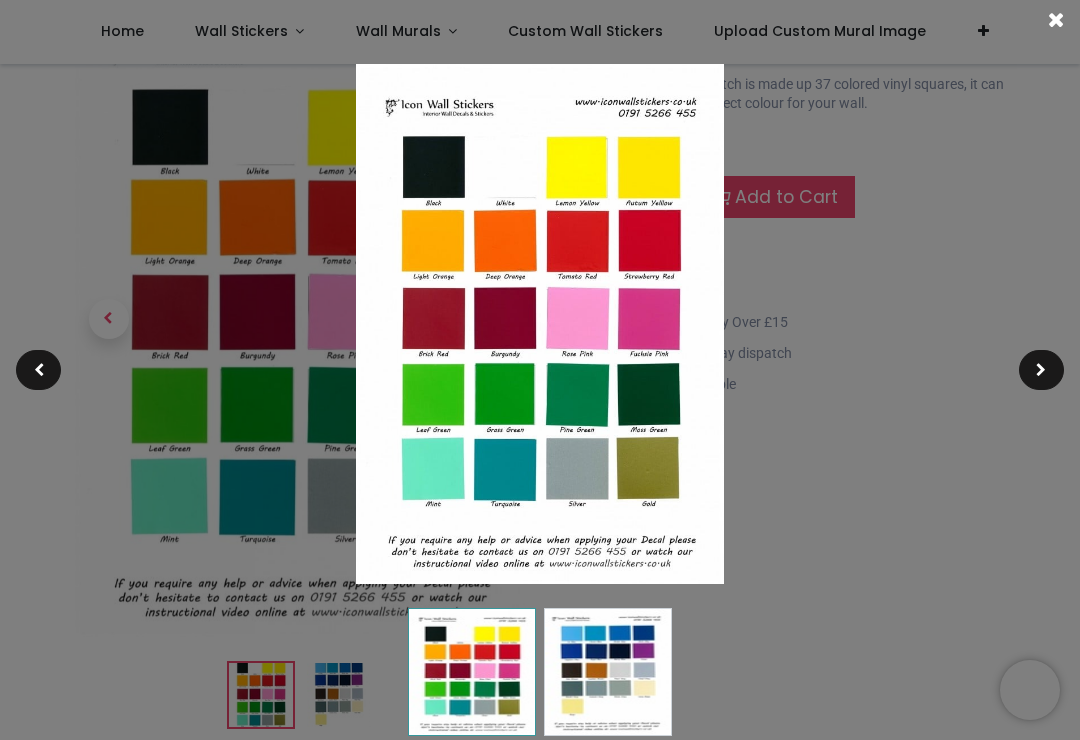 click at bounding box center (1041, 370) 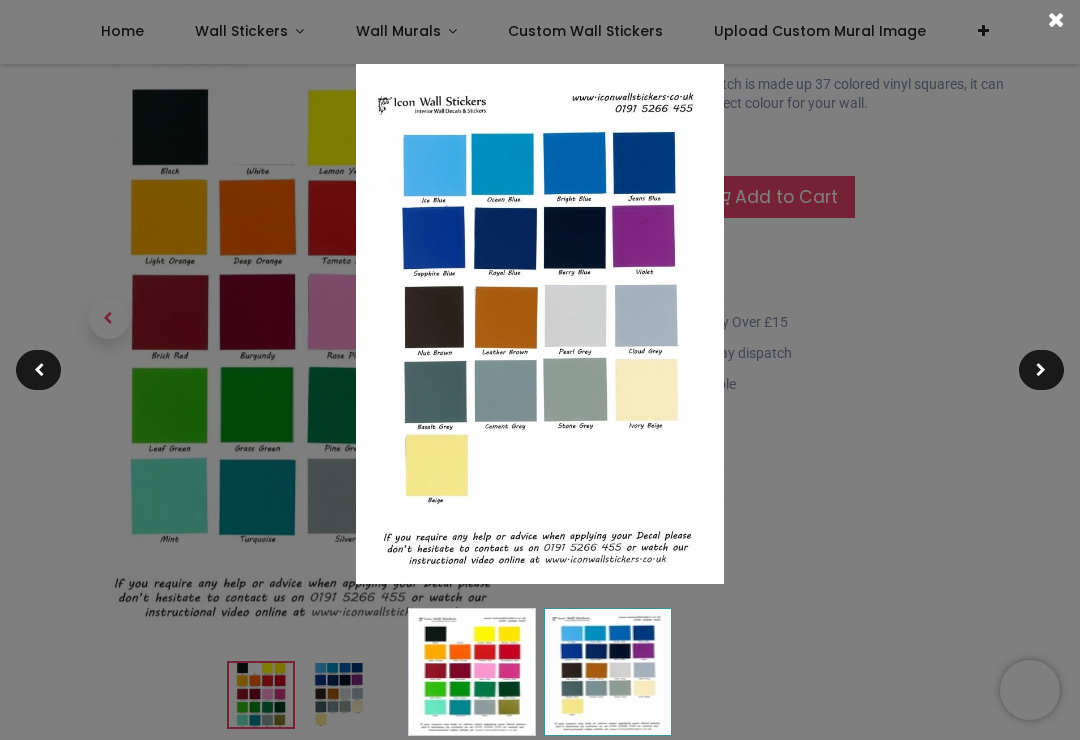 click at bounding box center (540, 324) 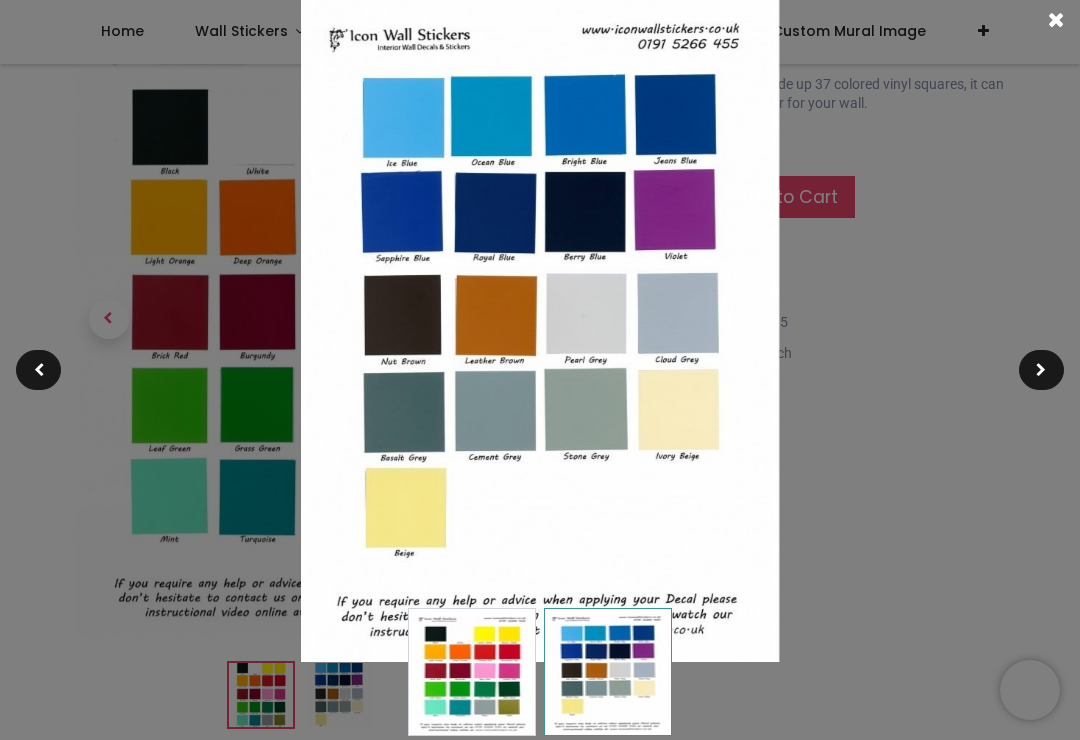 click at bounding box center [1056, 20] 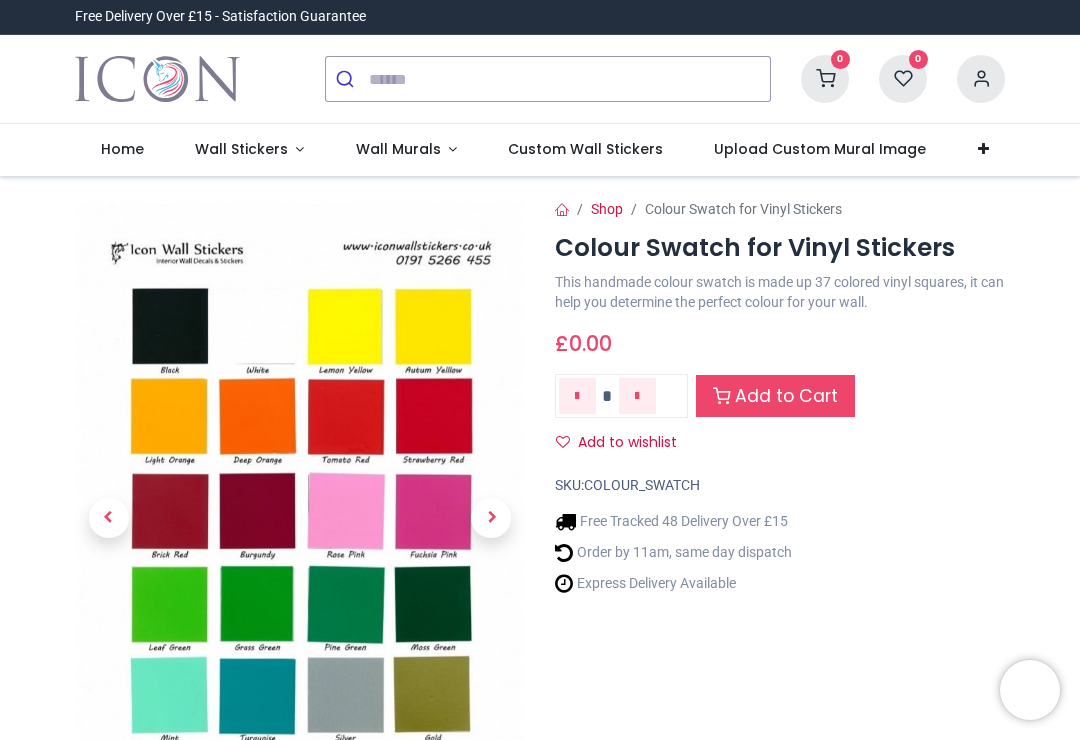 scroll, scrollTop: 0, scrollLeft: 0, axis: both 